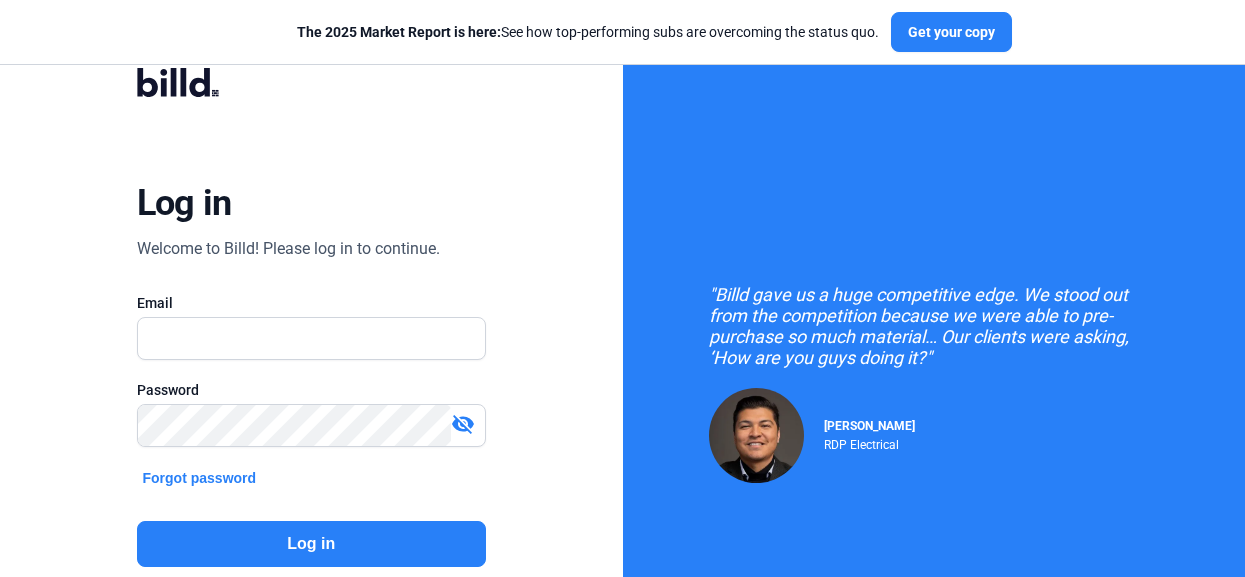 scroll, scrollTop: 0, scrollLeft: 0, axis: both 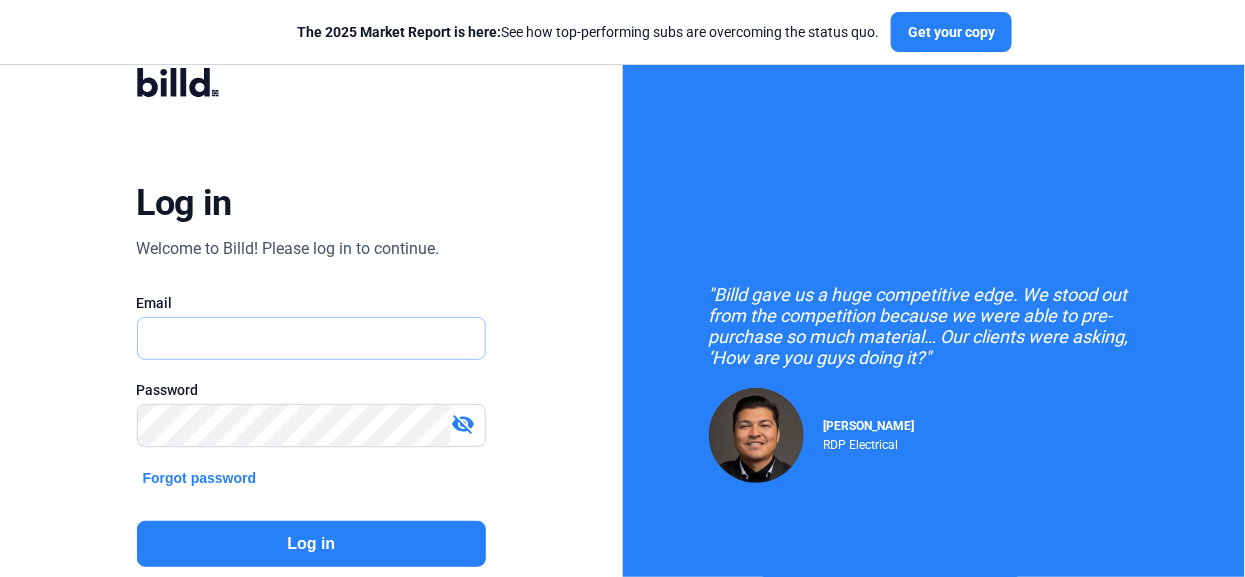 type on "[PERSON_NAME][EMAIL_ADDRESS][PERSON_NAME][DOMAIN_NAME]" 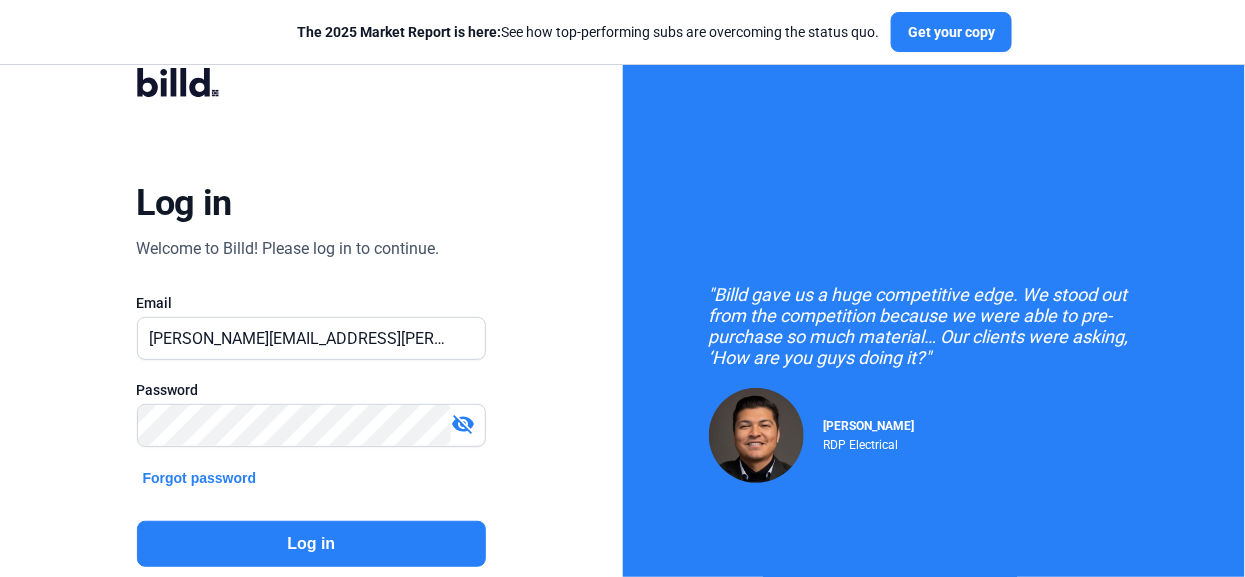 click on "Log in" 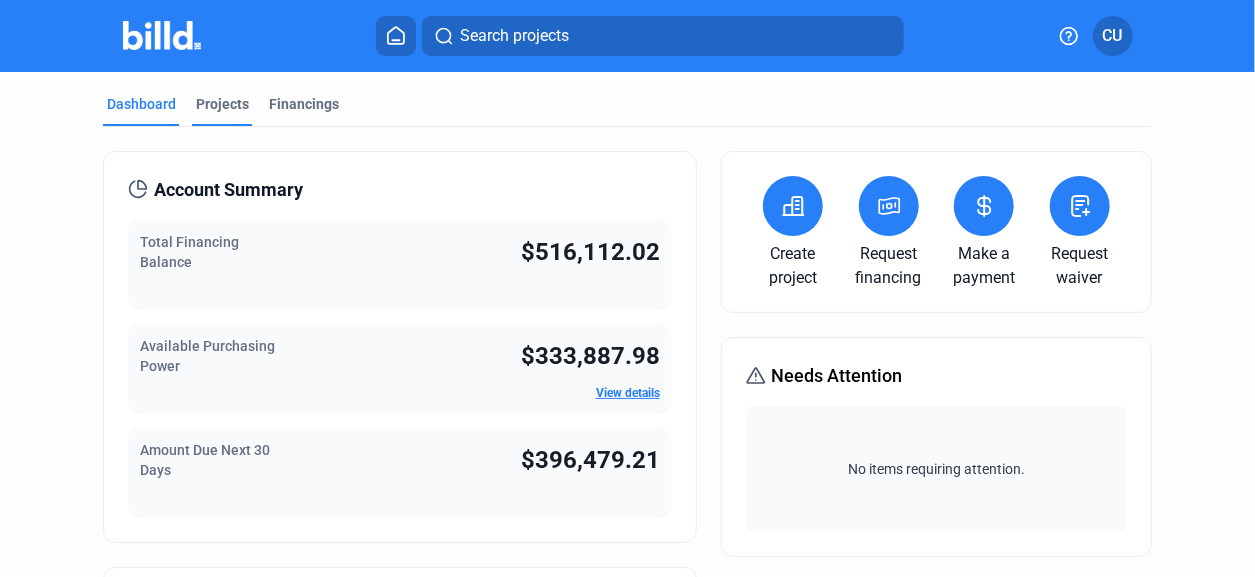 click on "Projects" at bounding box center (222, 104) 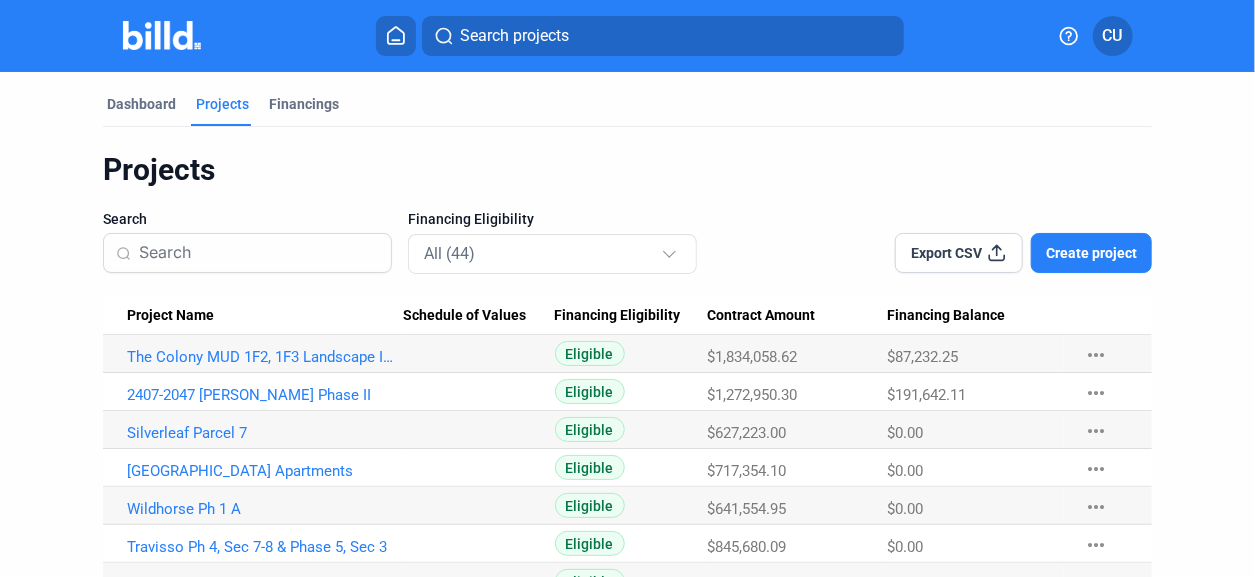 click on "Project Name" at bounding box center [170, 316] 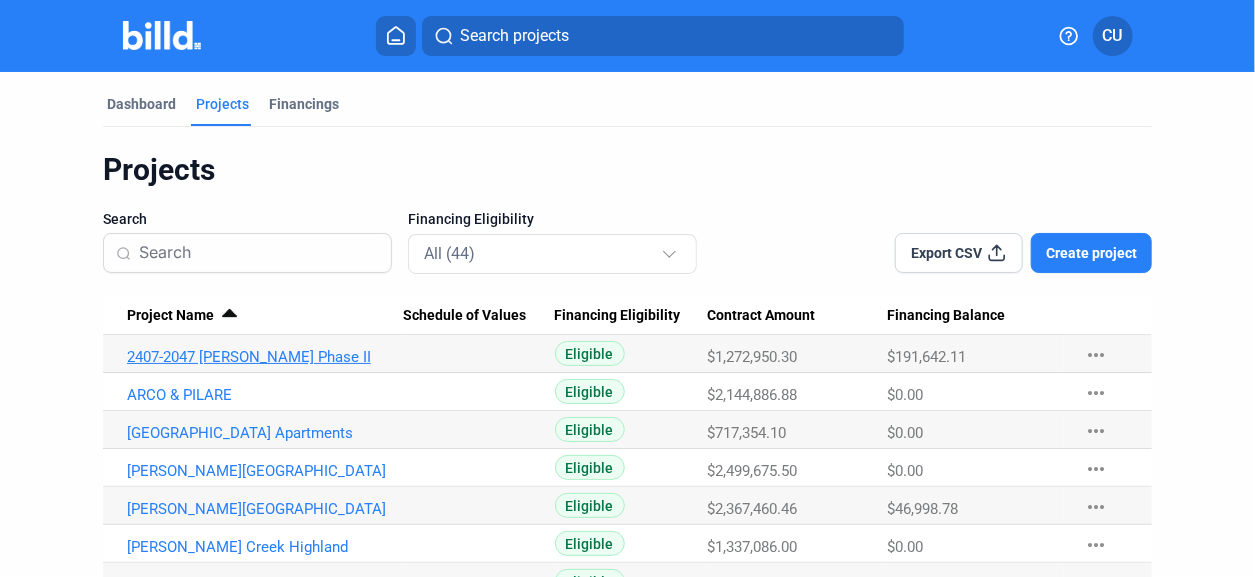 click on "2407-2047 [PERSON_NAME] Phase II" at bounding box center [265, 357] 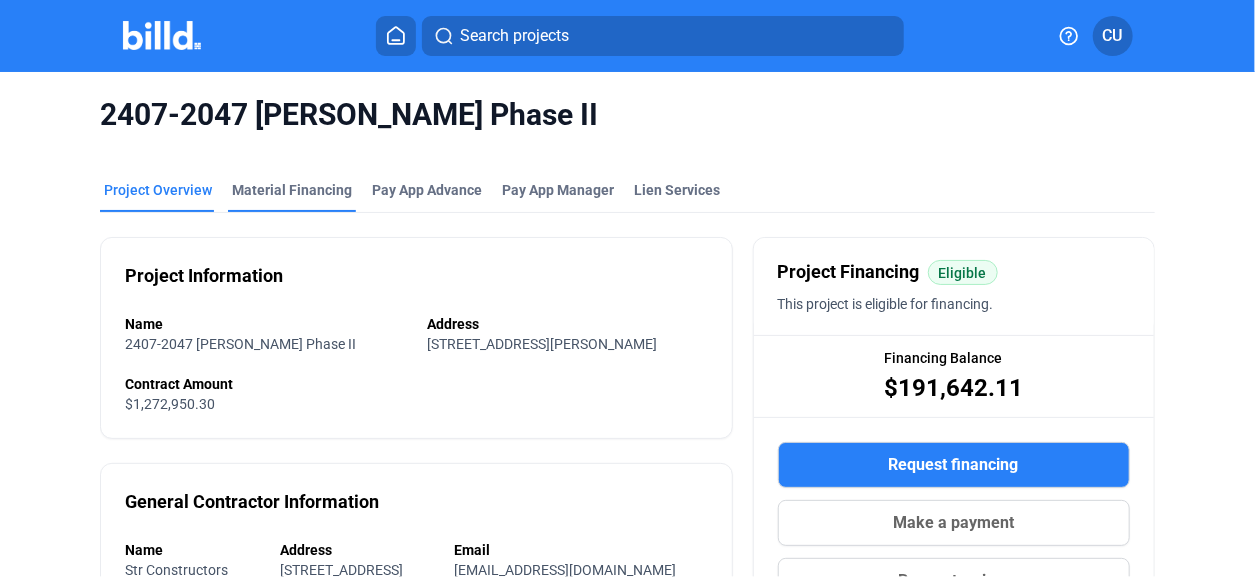 click on "Material Financing" at bounding box center (292, 196) 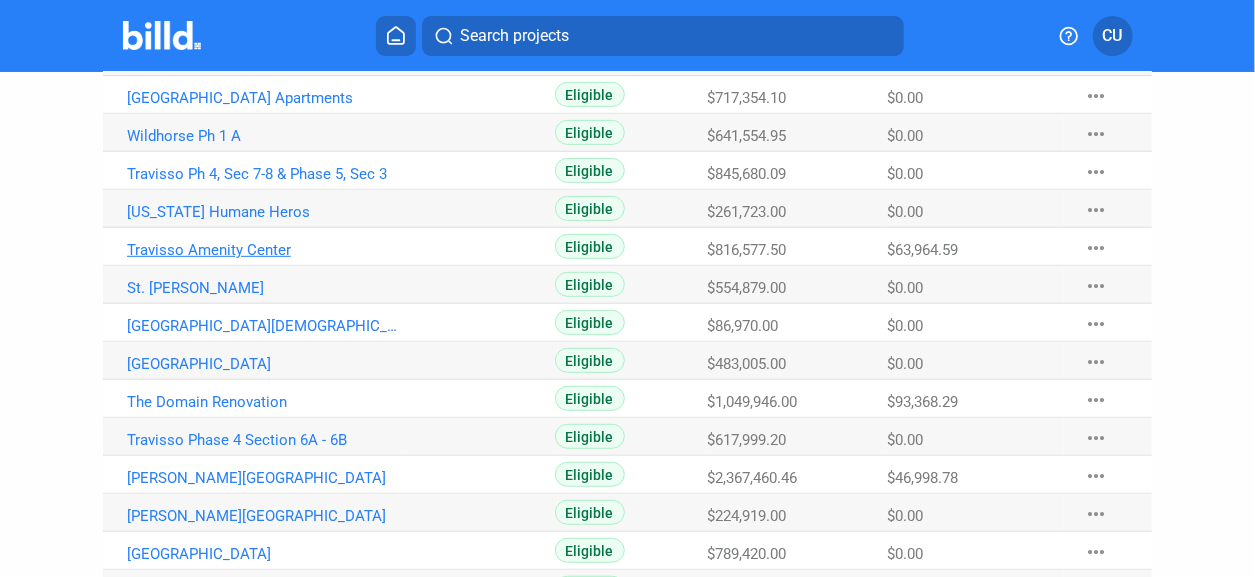 scroll, scrollTop: 399, scrollLeft: 0, axis: vertical 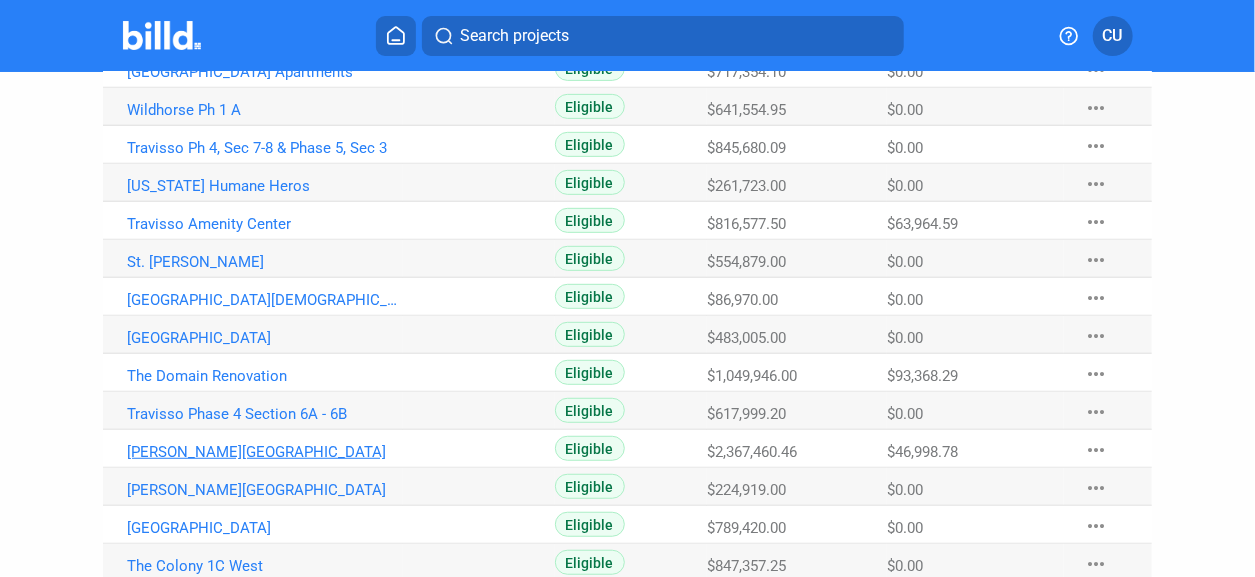 click on "[PERSON_NAME][GEOGRAPHIC_DATA]" at bounding box center [265, -42] 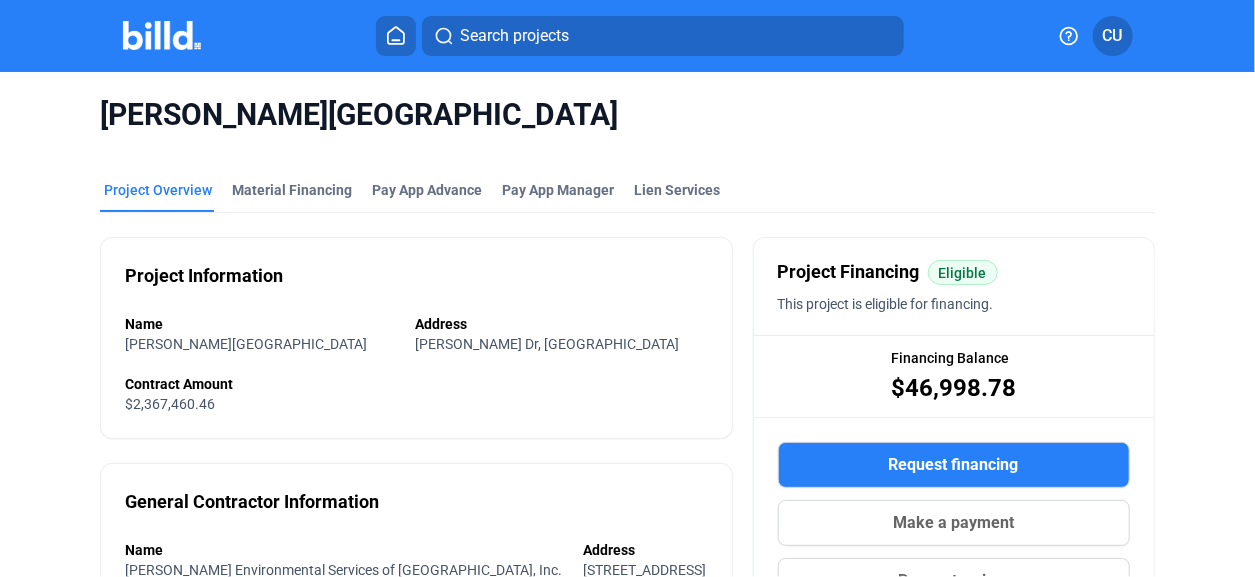 click on "Project Overview Material Financing Pay App Advance Pay App Manager Lien Services Project Information Name [PERSON_NAME][GEOGRAPHIC_DATA] Amenity Center Address [PERSON_NAME][GEOGRAPHIC_DATA] Contract Amount $2,367,460.46 General Contractor Information Name [PERSON_NAME] Environmental Services of [GEOGRAPHIC_DATA], Inc. Address [STREET_ADDRESS] Email [PERSON_NAME][EMAIL_ADDRESS][PERSON_NAME][DOMAIN_NAME] Phone [PHONE_NUMBER] Property Owner Information Name Forestar [GEOGRAPHIC_DATA] Real Estate Group Inc Address [STREET_ADDRESS][PERSON_NAME][US_STATE] Email [EMAIL_ADDRESS][DOMAIN_NAME] Phone [PHONE_NUMBER] Information doesn’t look right on this page? Please contact your Relationship Manager. Project Financing  Eligible  This project is eligible for financing. Financing Balance $46,998.78  Request financing  Make a payment Request waiver Stay compliant with AI-generated Project Playbooks  Get your Project Playbook  Files Upload file File Name Date Added [PERSON_NAME][GEOGRAPHIC_DATA] Amenity Centre_Bid Set_[DATE] 15.19 MB [DATE]" 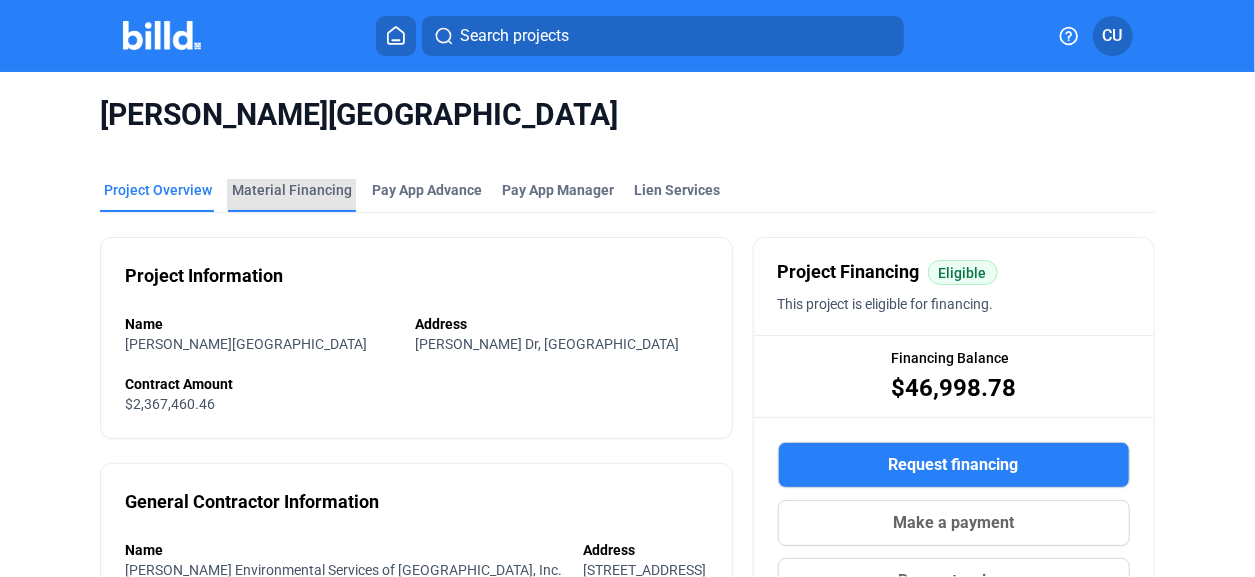 click on "Material Financing" at bounding box center (292, 190) 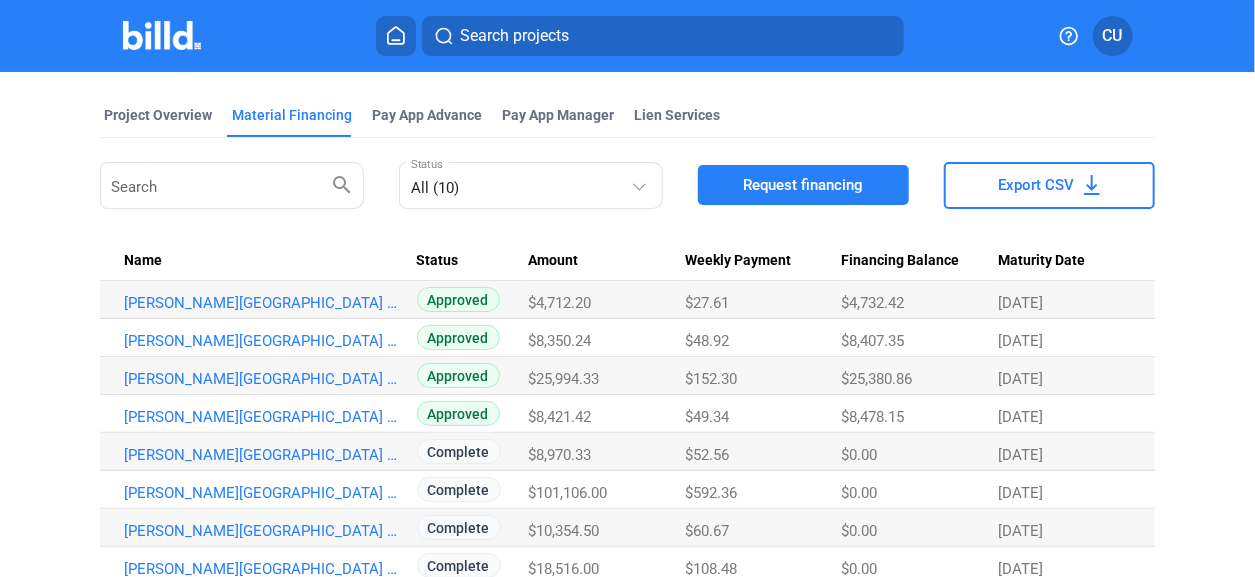 scroll, scrollTop: 99, scrollLeft: 0, axis: vertical 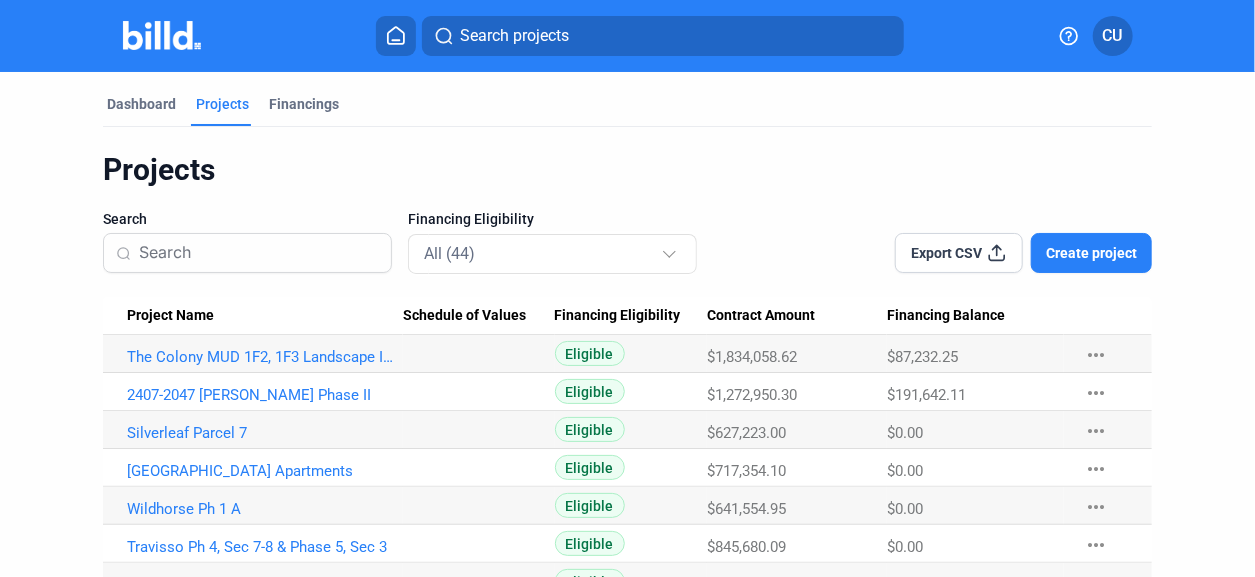 click on "Project Name" at bounding box center [170, 316] 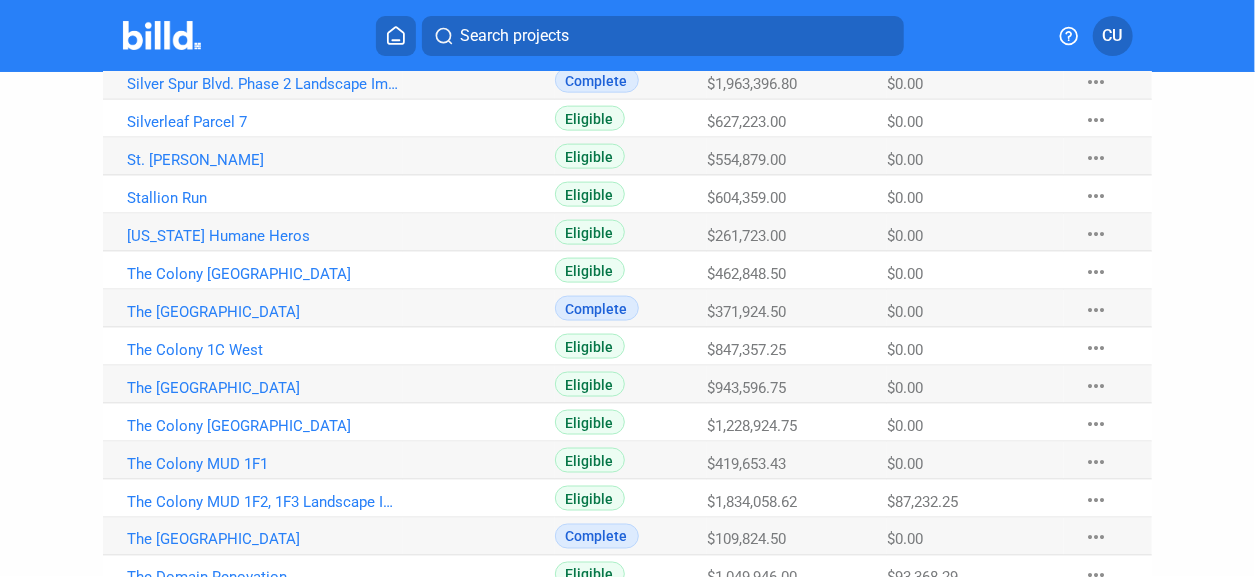 scroll, scrollTop: 1299, scrollLeft: 0, axis: vertical 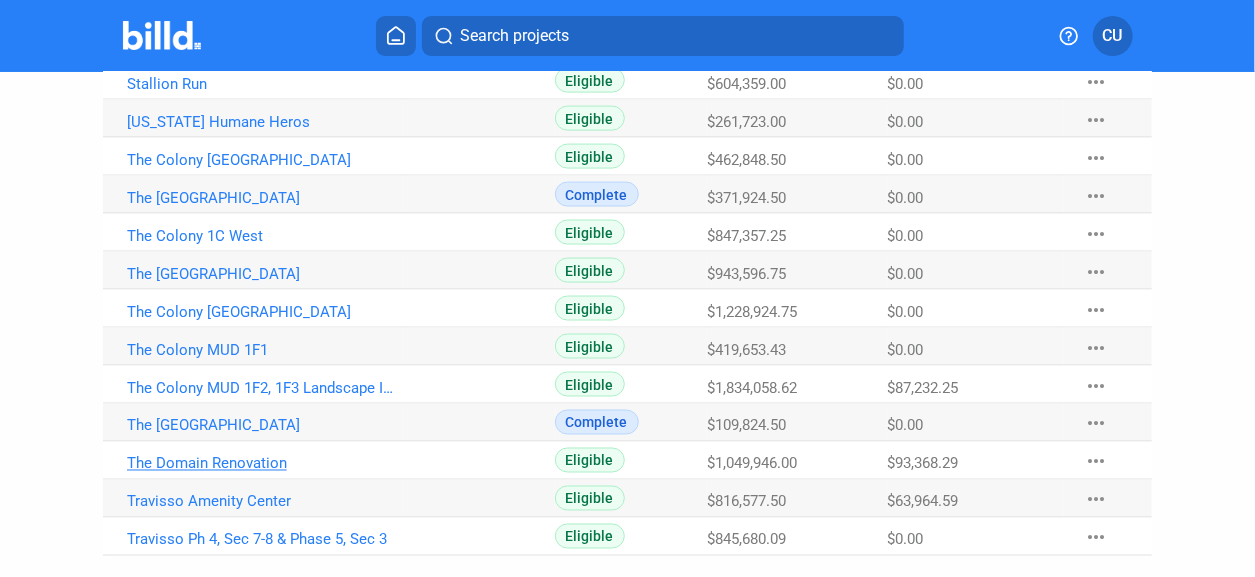 click on "The Domain Renovation" at bounding box center (265, -942) 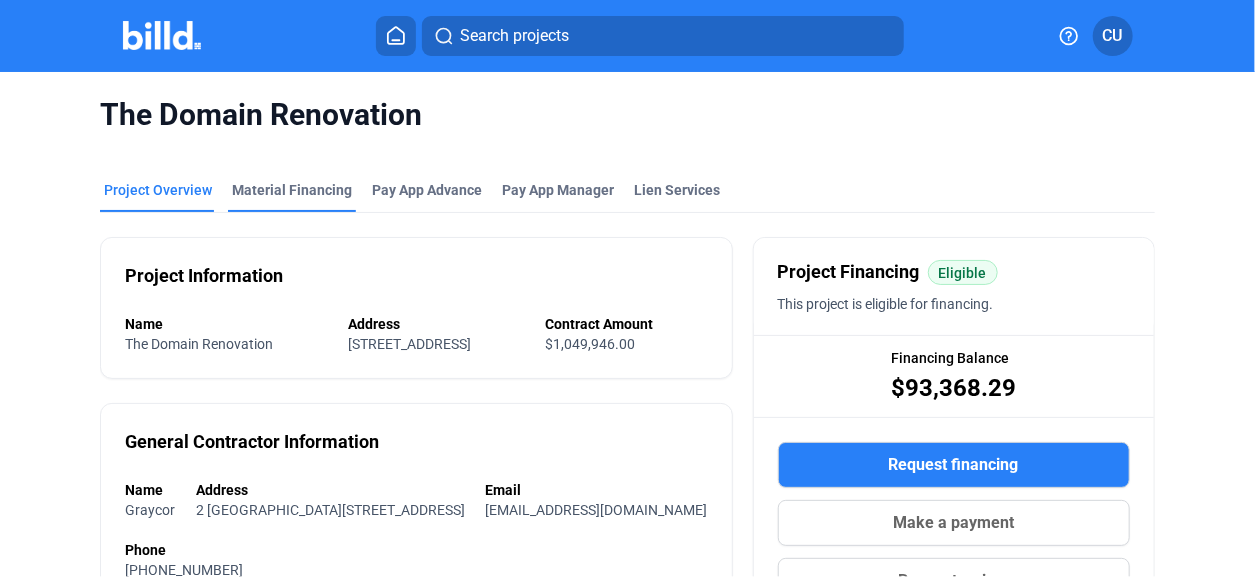 click on "Material Financing" at bounding box center (292, 196) 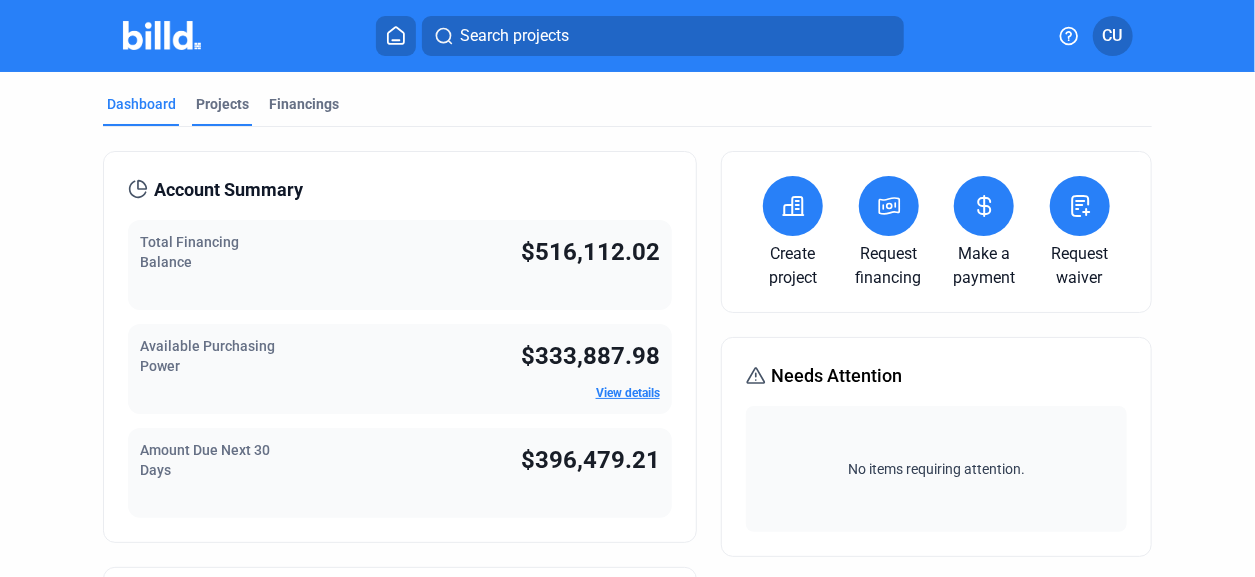click on "Projects" at bounding box center (222, 104) 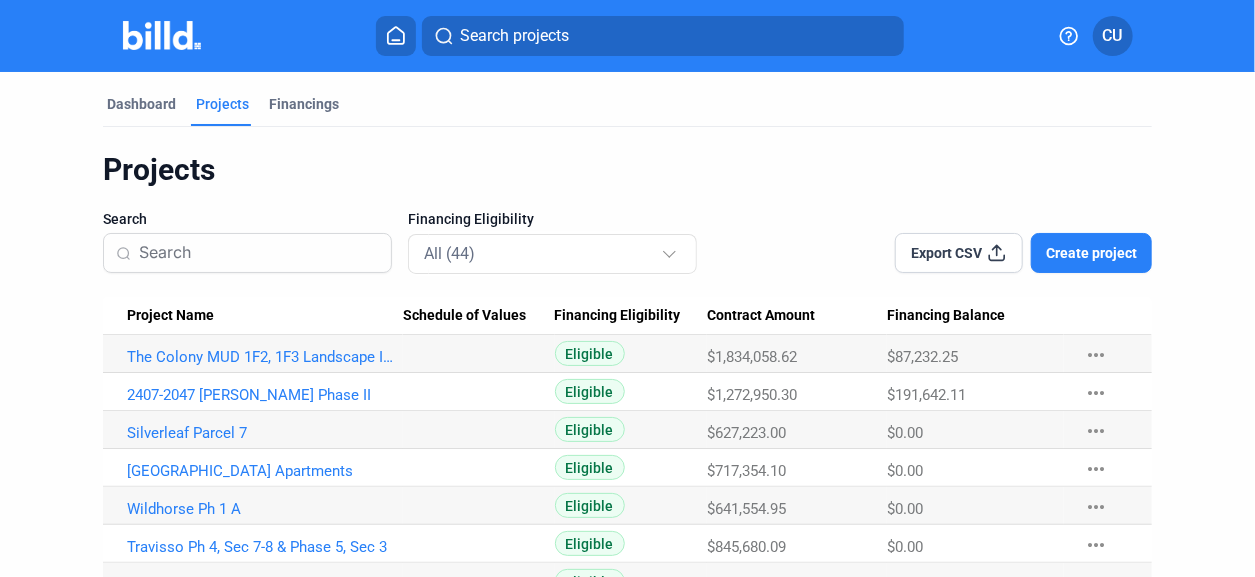 click on "Project Name" at bounding box center (170, 316) 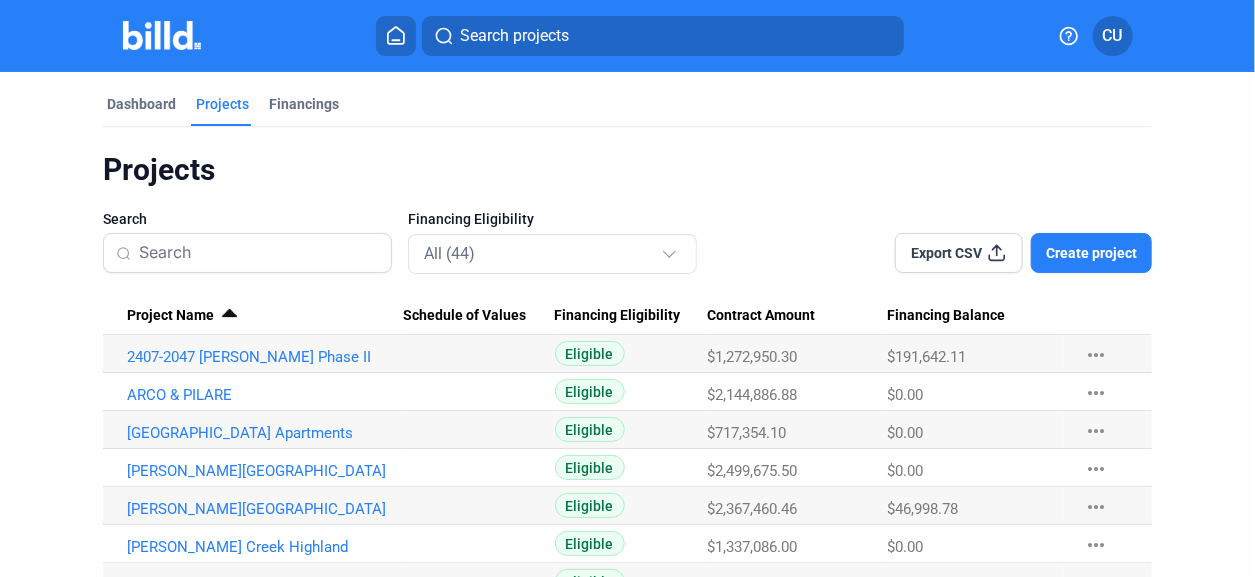scroll, scrollTop: 99, scrollLeft: 0, axis: vertical 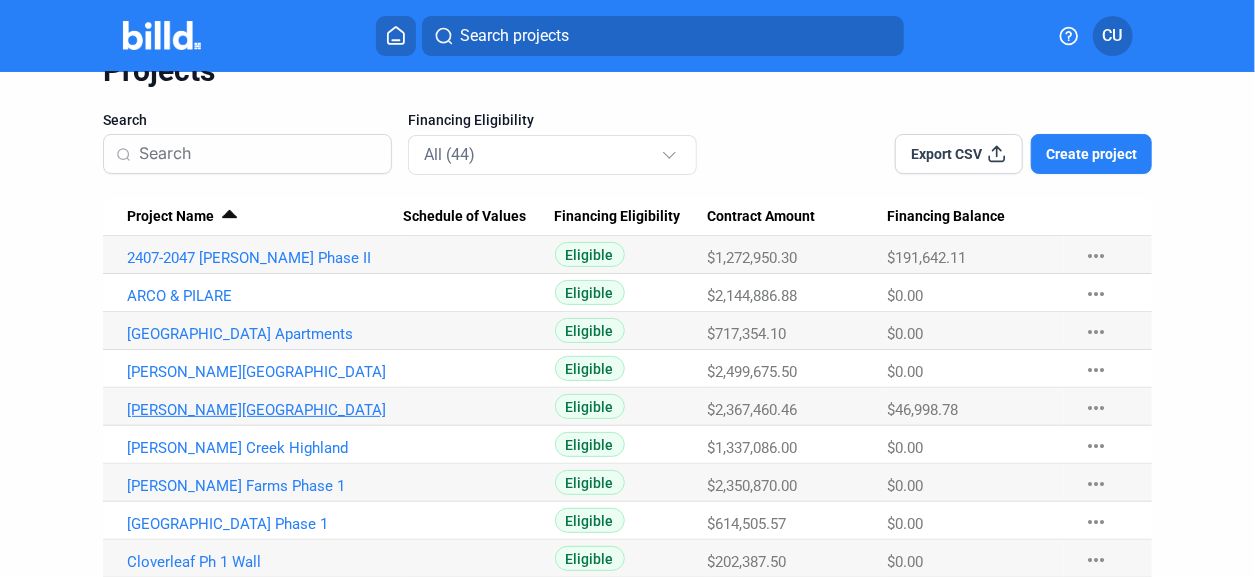 click on "[PERSON_NAME][GEOGRAPHIC_DATA]" at bounding box center [265, 258] 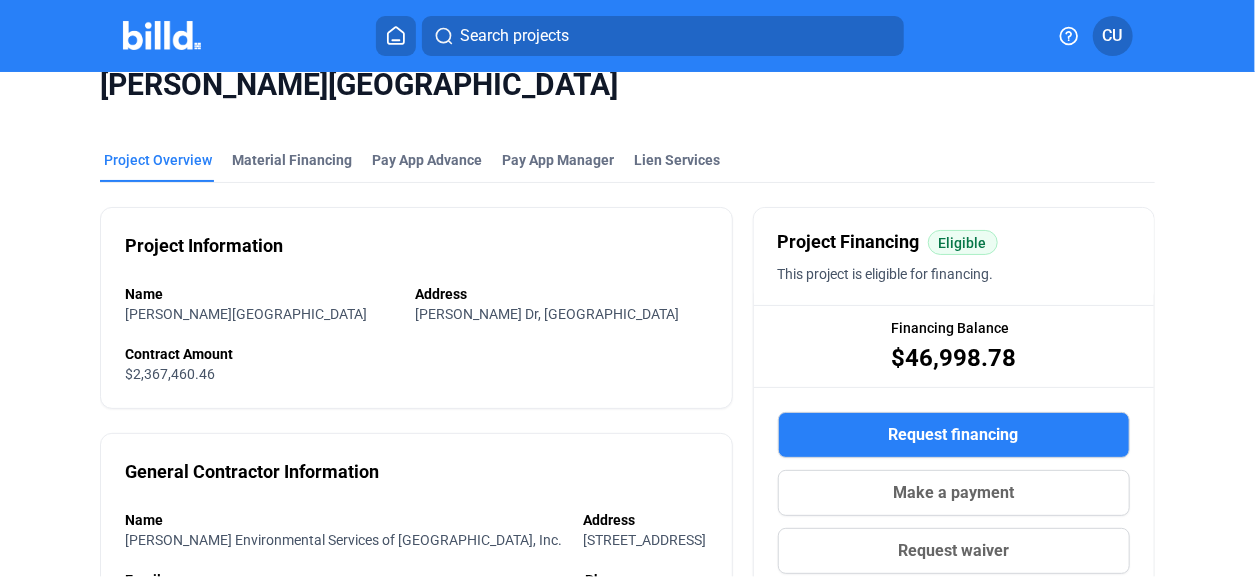 scroll, scrollTop: 0, scrollLeft: 0, axis: both 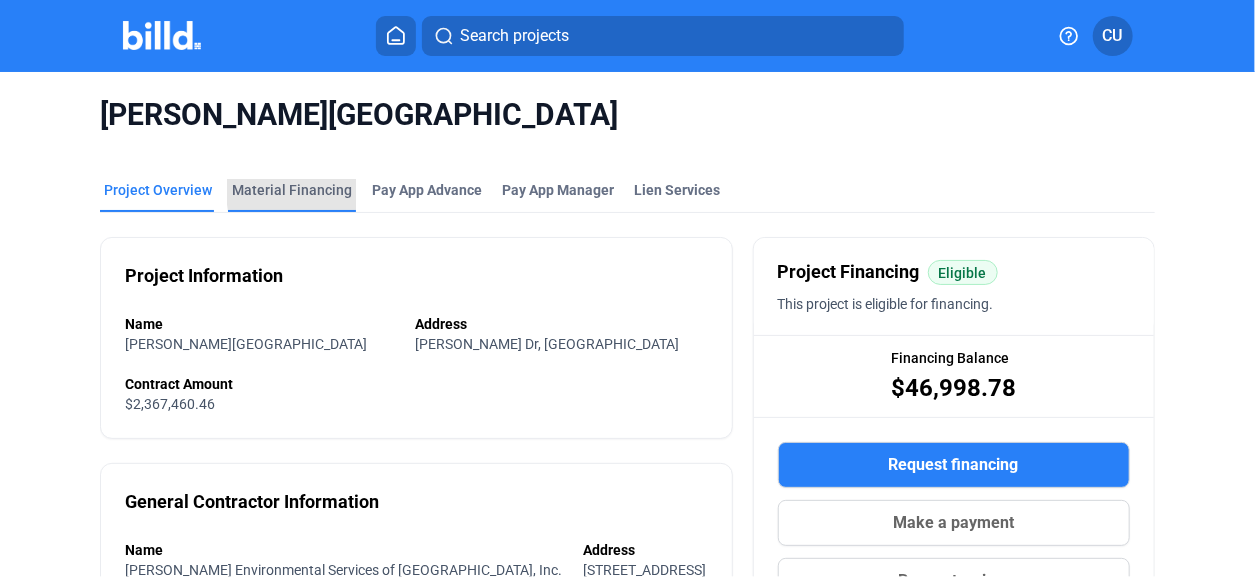 click on "Material Financing" at bounding box center (292, 190) 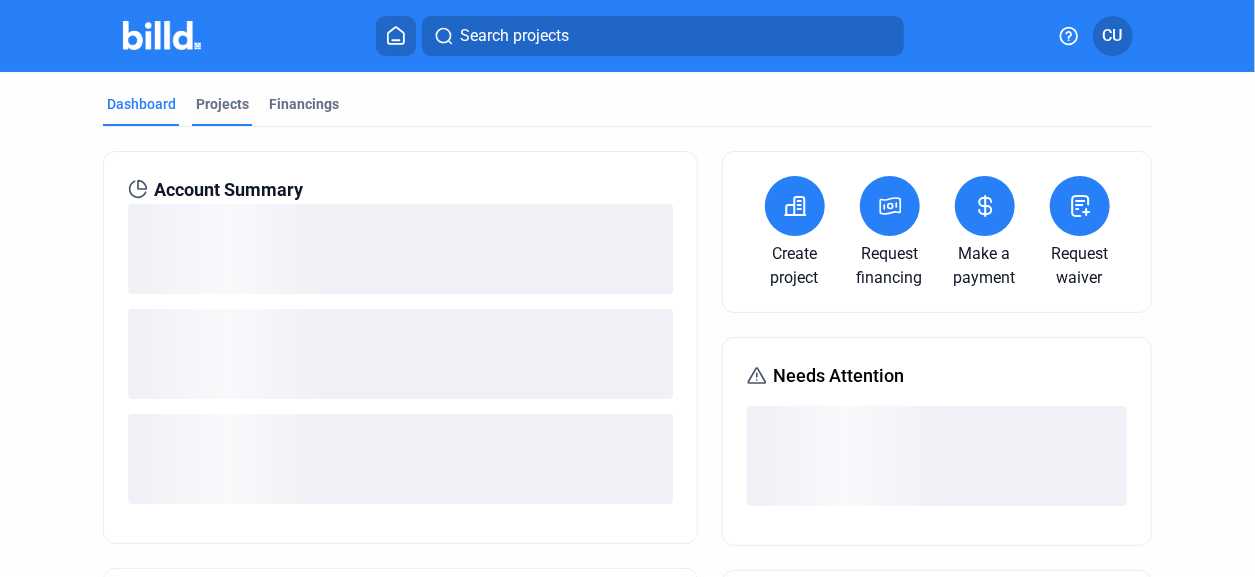 click on "Projects" at bounding box center (222, 104) 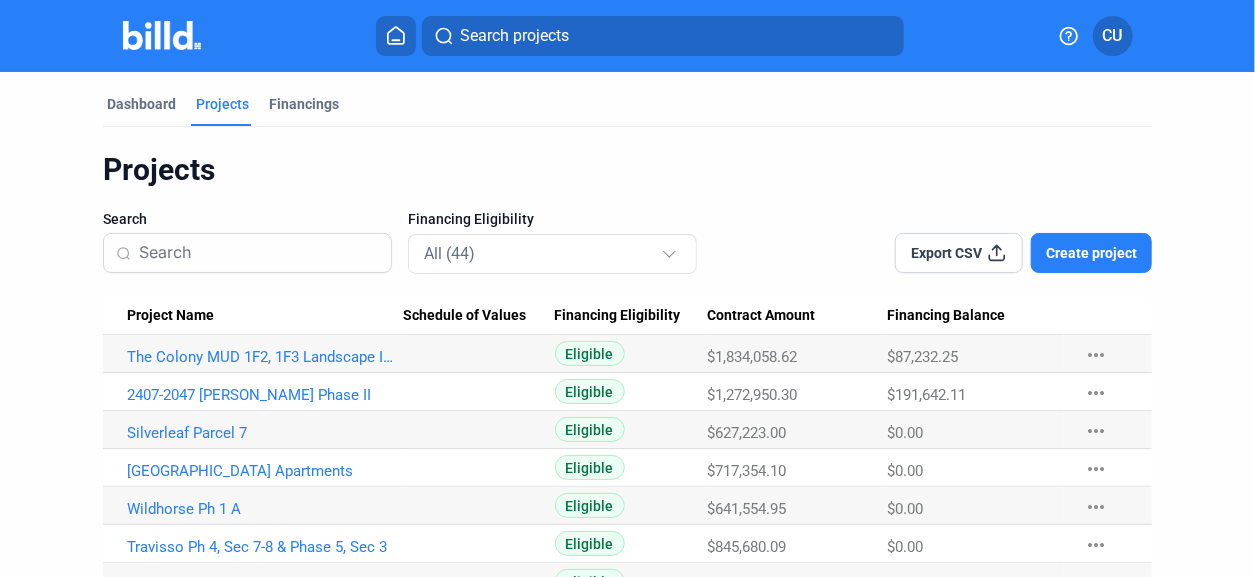 click on "Project Name" at bounding box center (170, 316) 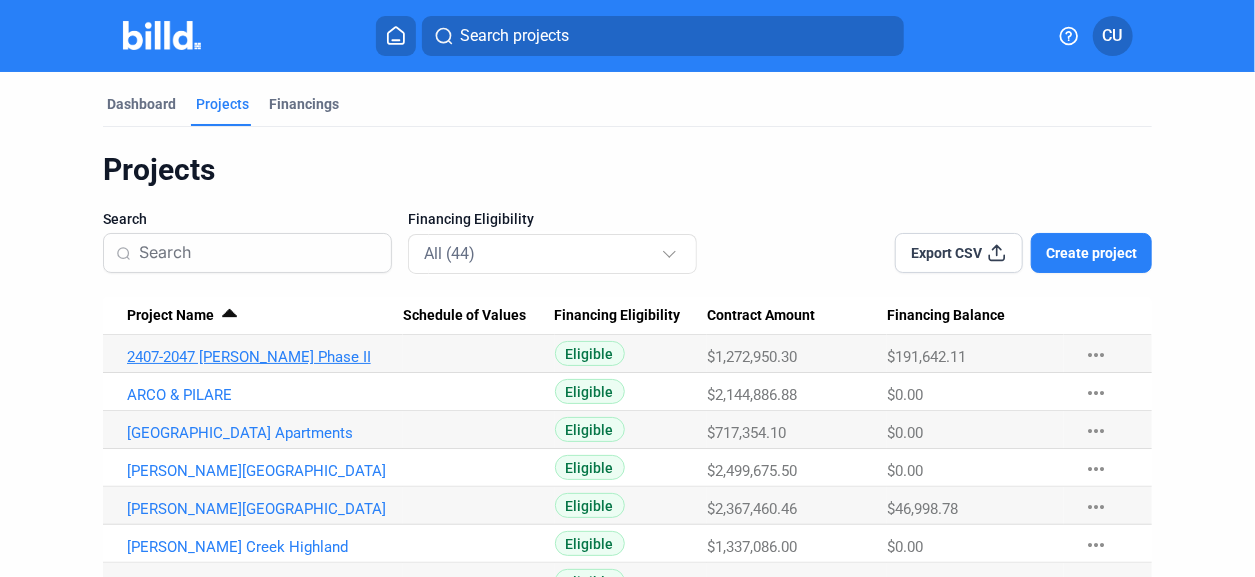 click on "2407-2047 [PERSON_NAME] Phase II" at bounding box center [265, 357] 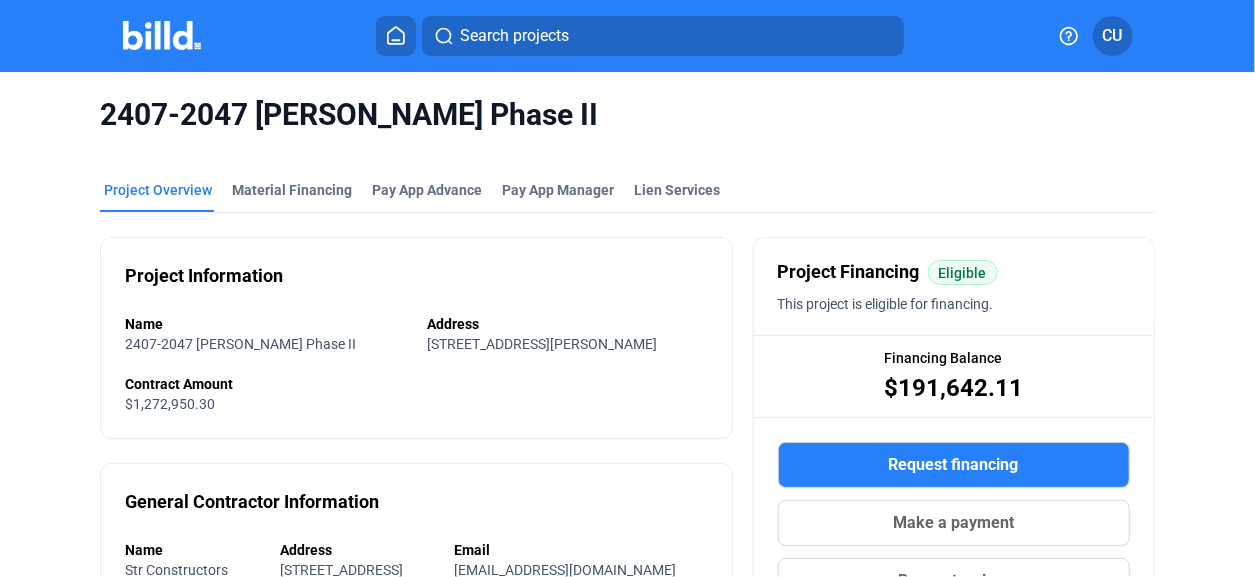 click on "Project Overview Material Financing Pay App Advance Pay App Manager Lien Services Project Information Name 2407-[GEOGRAPHIC_DATA][PERSON_NAME] Phase II Address [STREET_ADDRESS][PERSON_NAME] Contract Amount $1,272,950.30 General Contractor Information Name Str Constructors Address [STREET_ADDRESS] Email [EMAIL_ADDRESS][DOMAIN_NAME] Phone [PHONE_NUMBER] Property Owner Information Name City of [PERSON_NAME] Address [STREET_ADDRESS][PERSON_NAME] Email [EMAIL_ADDRESS][DOMAIN_NAME] Phone [PHONE_NUMBER] Information doesn’t look right on this page? Please contact your Relationship Manager. Project Financing  Eligible  This project is eligible for financing. Financing Balance $191,642.11  Request financing  Make a payment Request waiver Stay compliant with AI-generated Project Playbooks  Maintain compliance and protect profits with Project Playbooks. Powered by Document Crunch, these AI-generated guides provide your team with key insights to execute jobs correctly.   Get your Project Playbook  Files 6.87 MB" 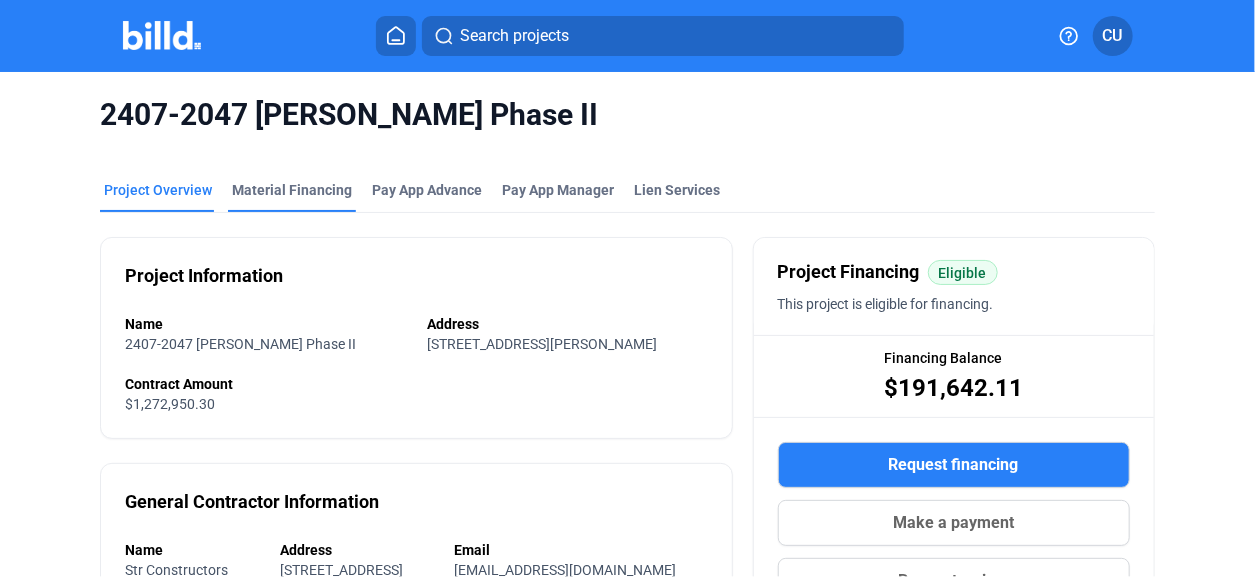 click on "Material Financing" at bounding box center (292, 190) 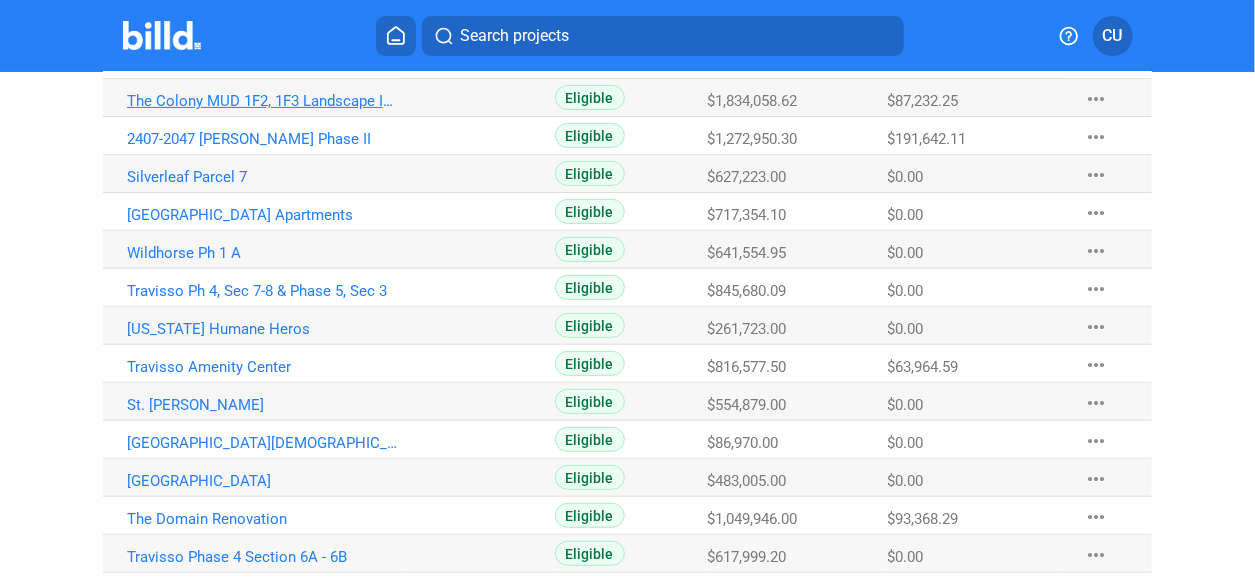 scroll, scrollTop: 299, scrollLeft: 0, axis: vertical 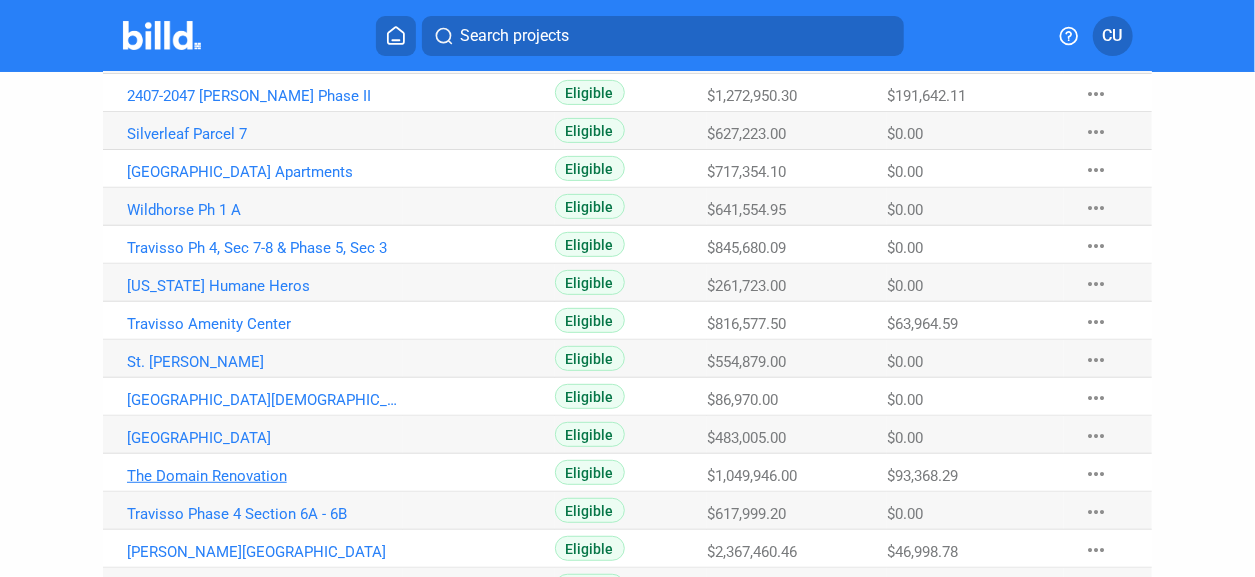 click on "The Domain Renovation" at bounding box center (265, 58) 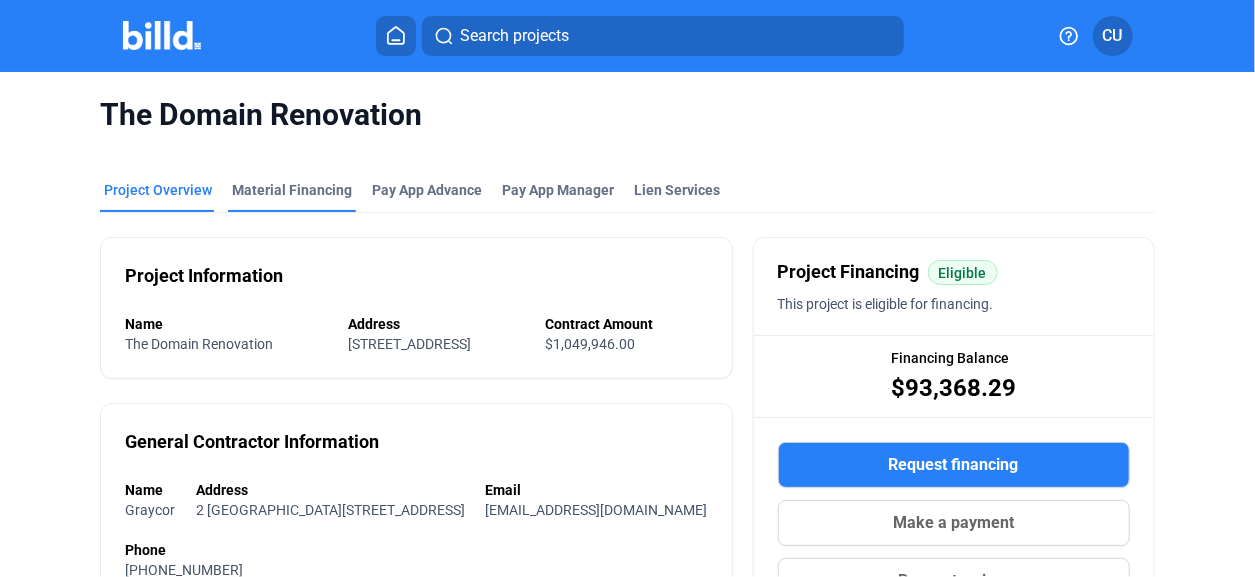 click on "Material Financing" at bounding box center [292, 190] 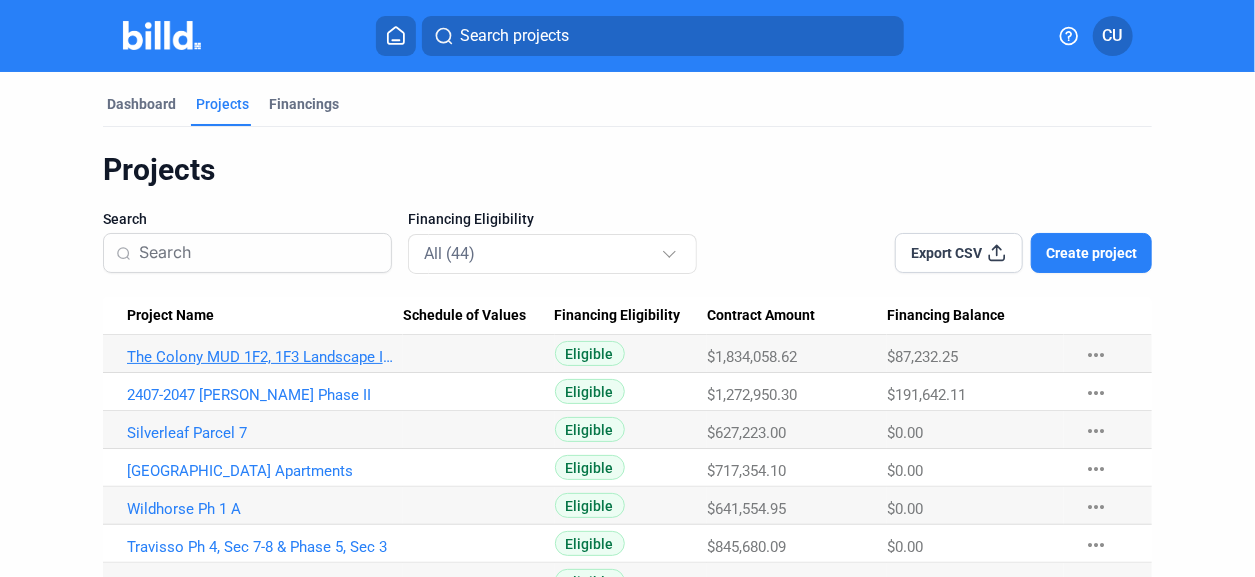 scroll, scrollTop: 99, scrollLeft: 0, axis: vertical 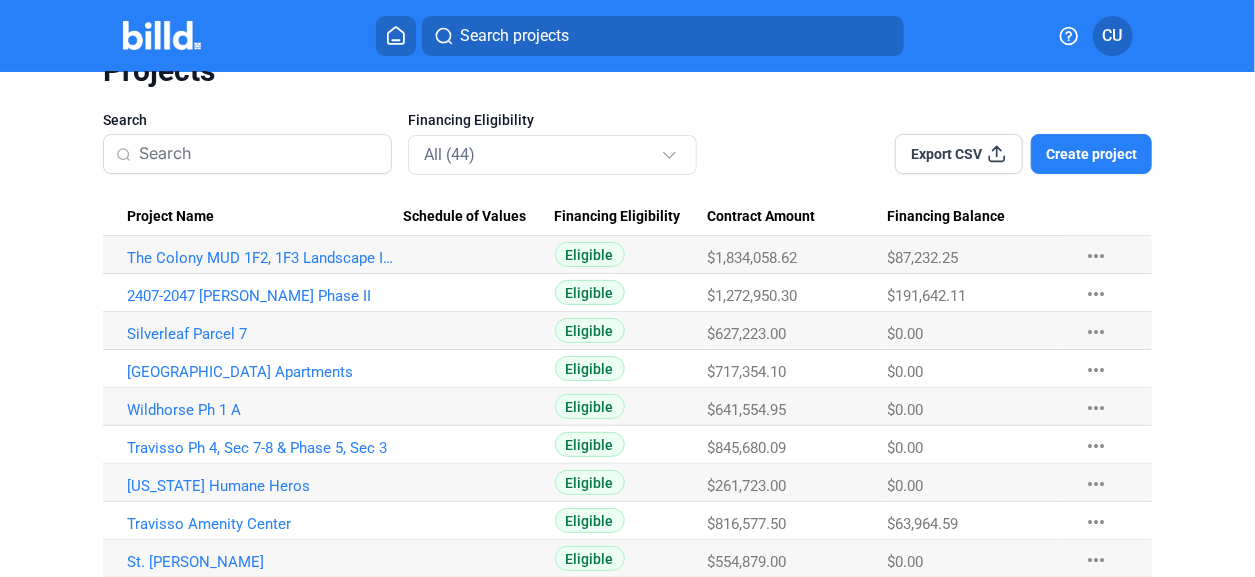 click on "Project Name" at bounding box center (170, 217) 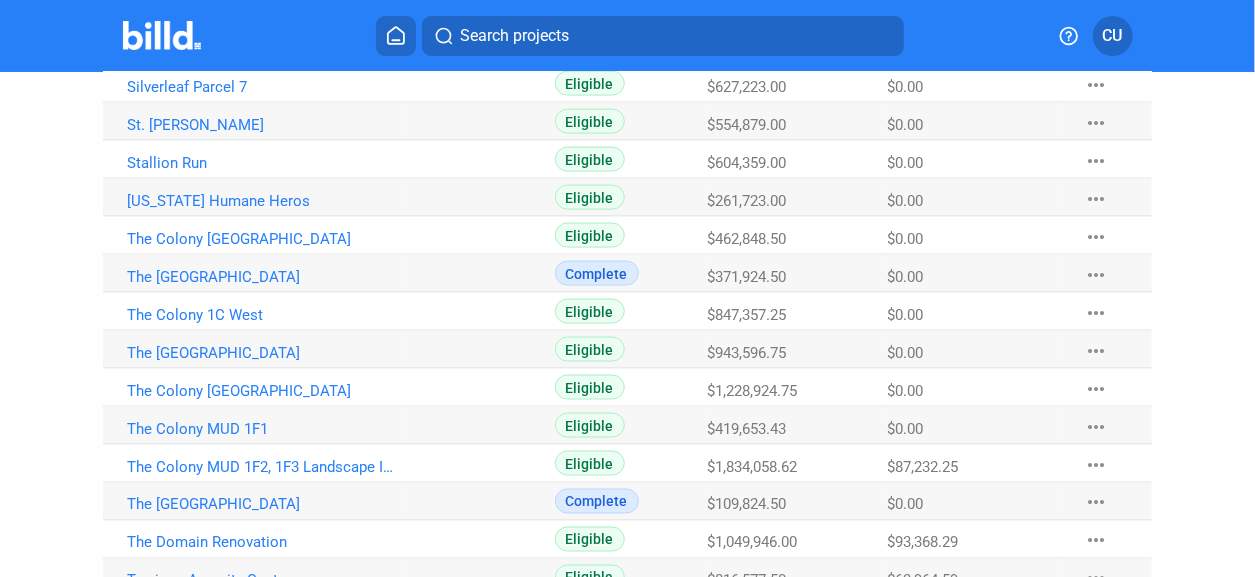 scroll, scrollTop: 1299, scrollLeft: 0, axis: vertical 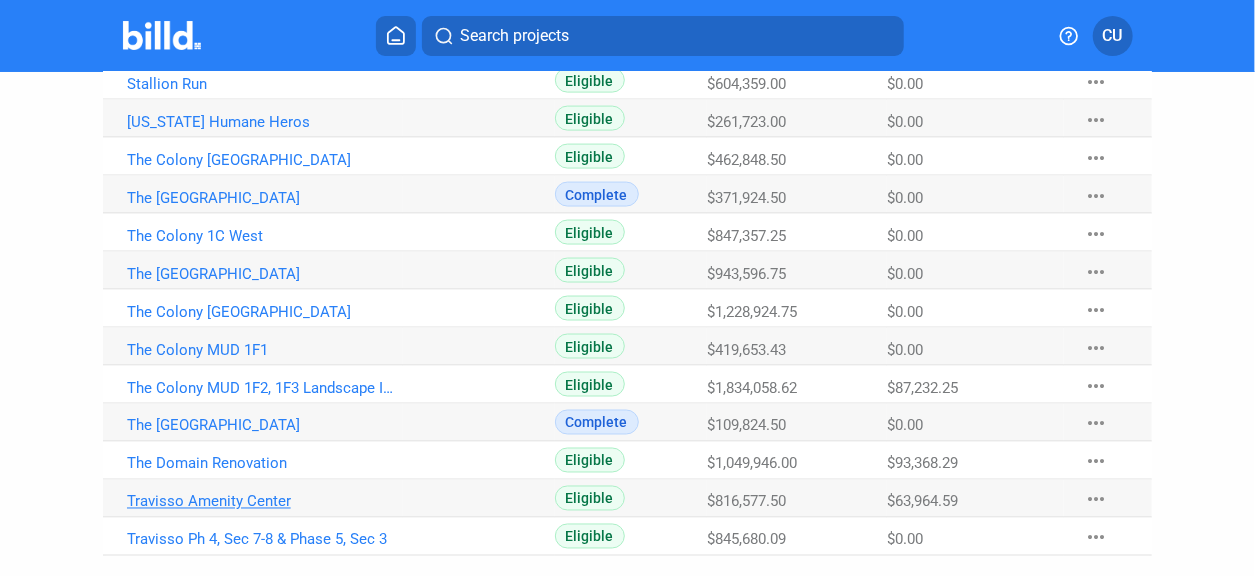 click on "Travisso Amenity Center" at bounding box center (265, -942) 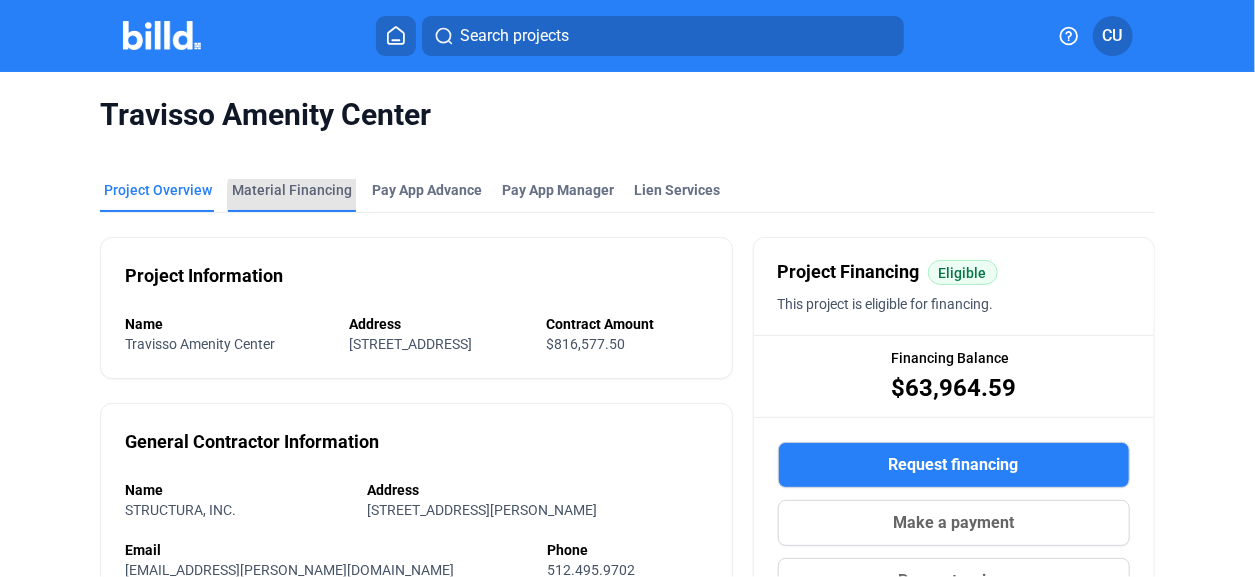 click on "Material Financing" at bounding box center (292, 190) 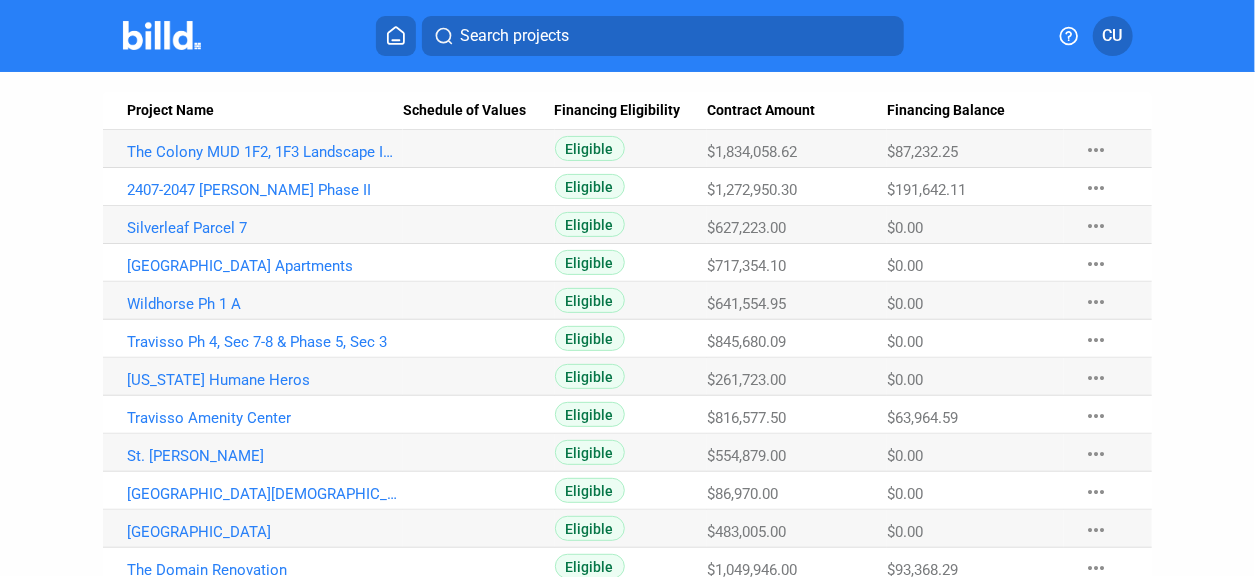 scroll, scrollTop: 178, scrollLeft: 0, axis: vertical 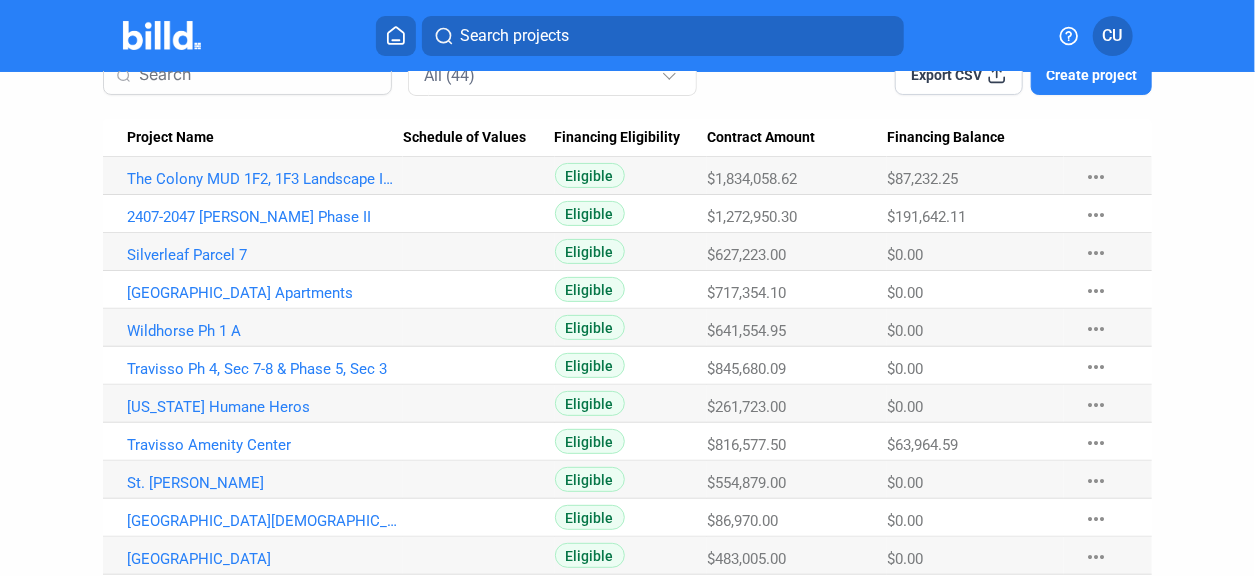 click on "Project Name" at bounding box center [170, 138] 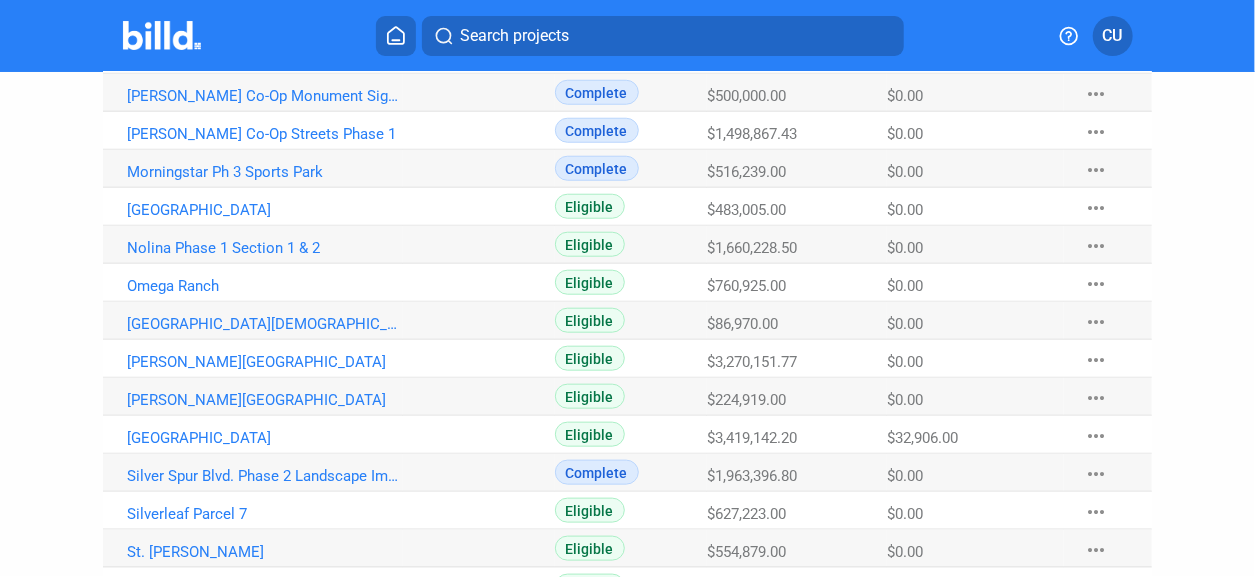 scroll, scrollTop: 978, scrollLeft: 0, axis: vertical 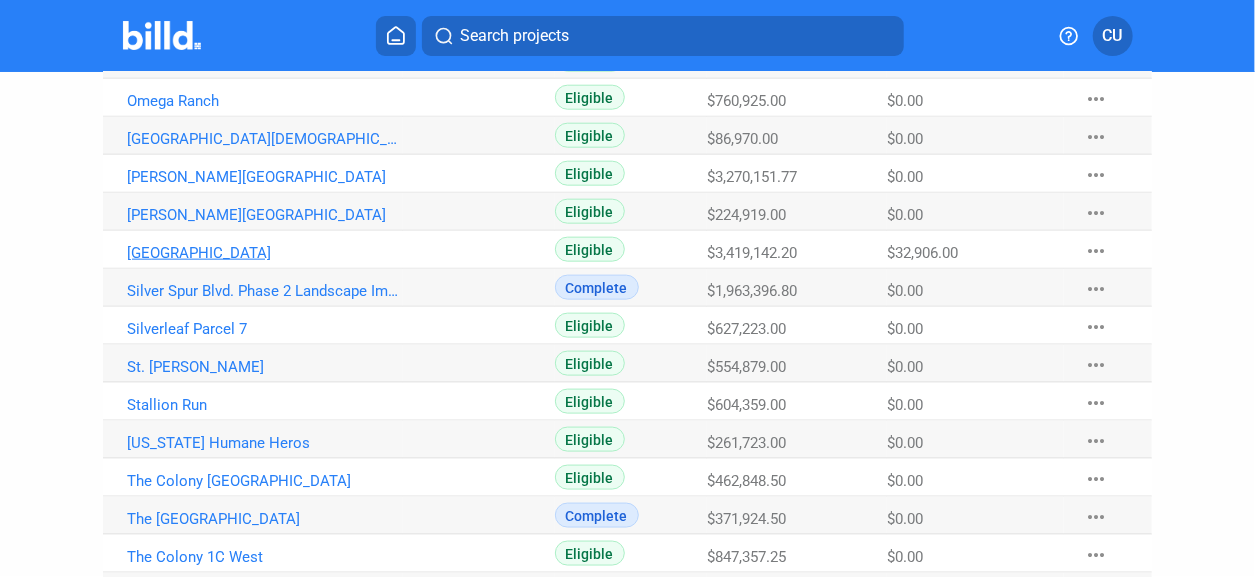 click on "[GEOGRAPHIC_DATA]" at bounding box center (265, -621) 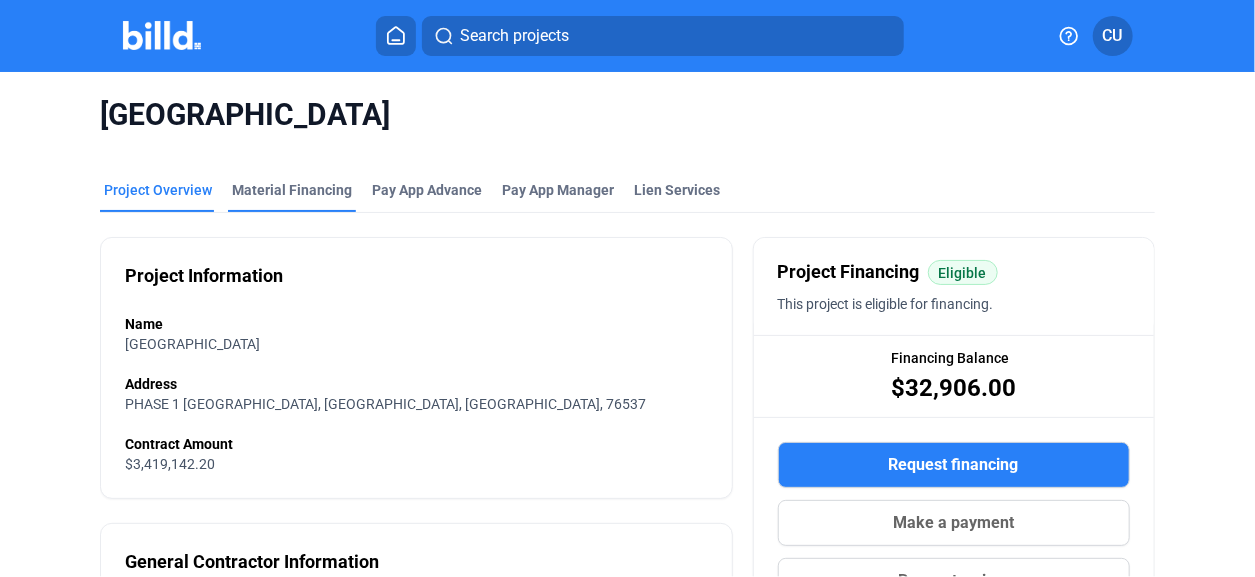 click on "Material Financing" at bounding box center [292, 190] 